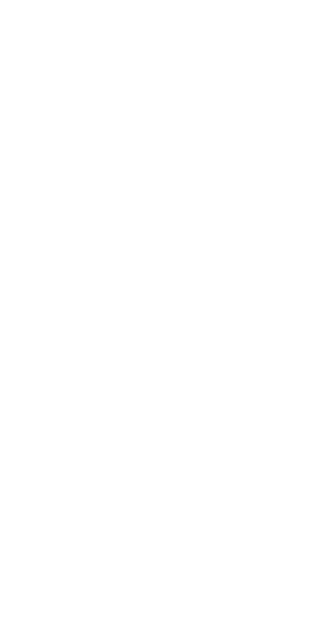 scroll, scrollTop: 0, scrollLeft: 0, axis: both 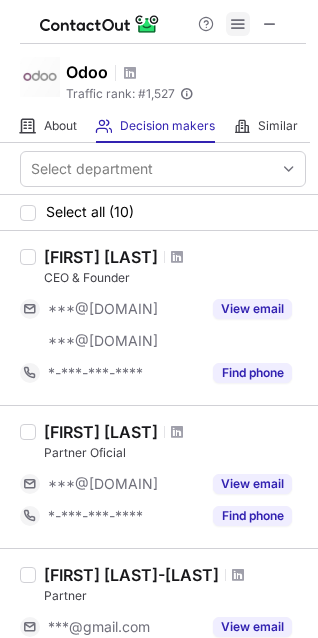 click at bounding box center (238, 24) 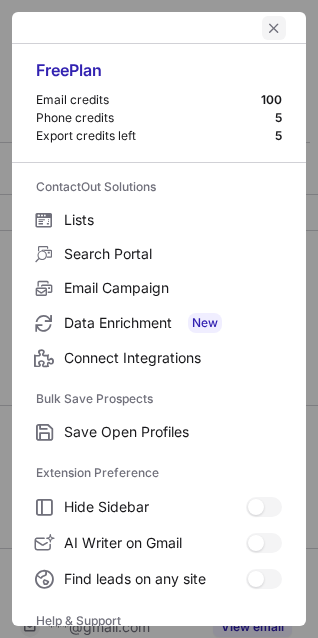 click at bounding box center (274, 28) 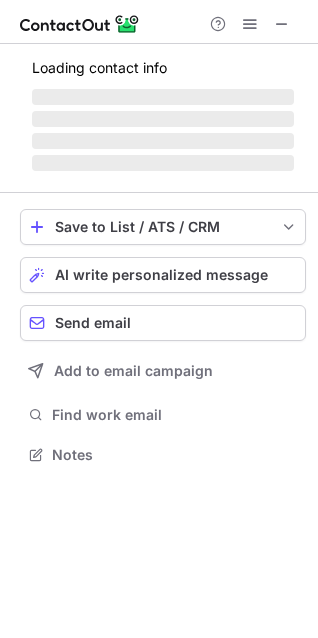scroll, scrollTop: 10, scrollLeft: 9, axis: both 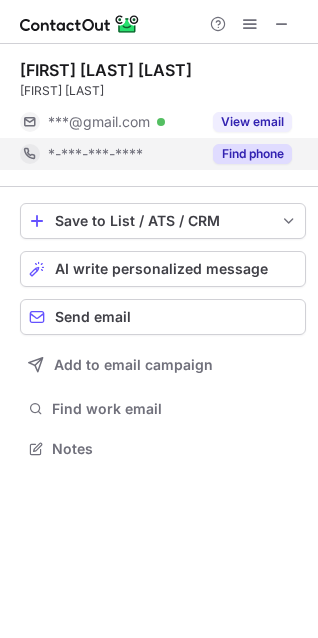 click on "Find phone" at bounding box center (252, 154) 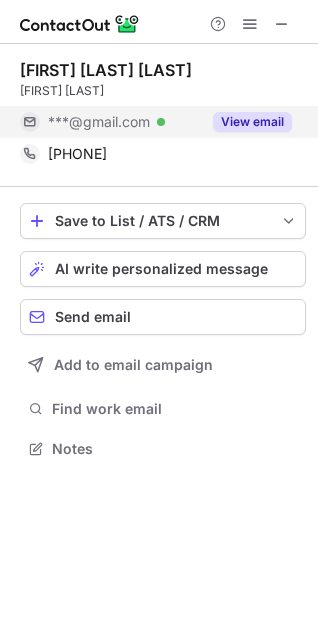 click on "View email" at bounding box center [252, 122] 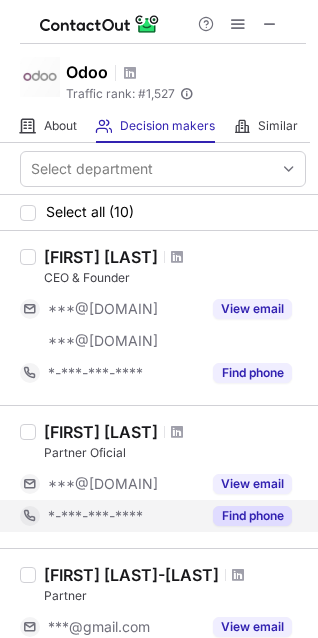 click on "Find phone" at bounding box center [252, 516] 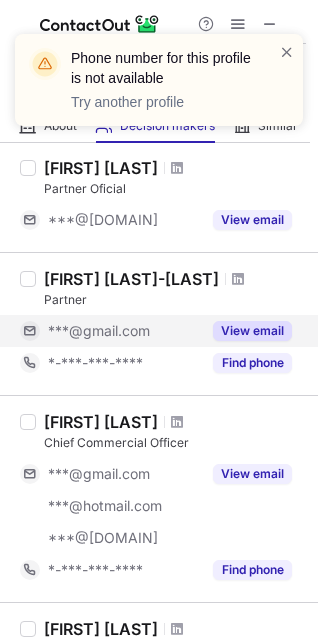scroll, scrollTop: 296, scrollLeft: 0, axis: vertical 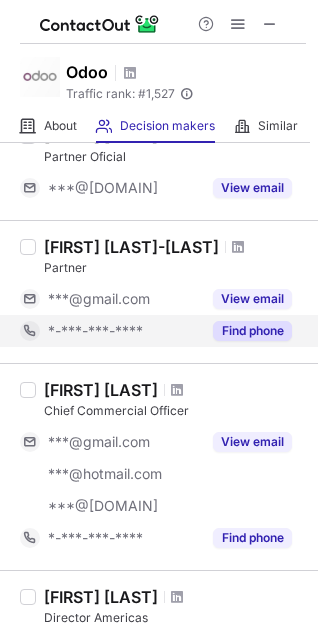 click on "Find phone" at bounding box center [246, 331] 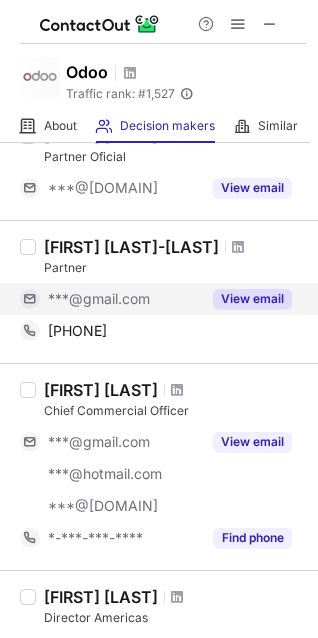 click on "View email" at bounding box center (252, 299) 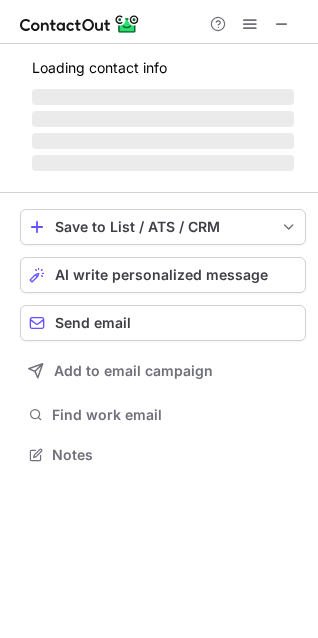 scroll, scrollTop: 10, scrollLeft: 9, axis: both 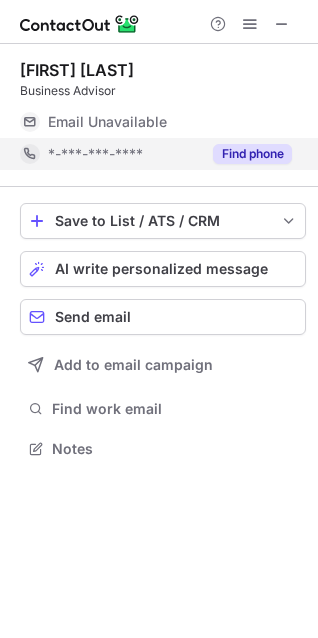 click on "Find phone" at bounding box center (252, 154) 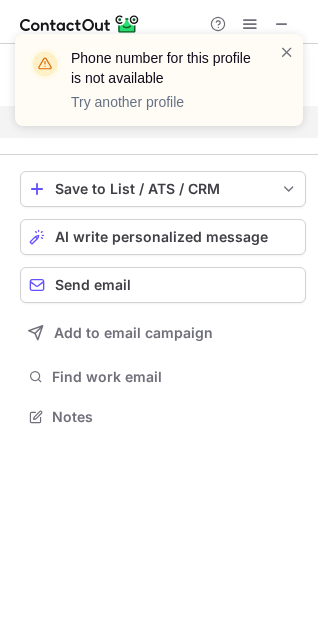 scroll, scrollTop: 402, scrollLeft: 318, axis: both 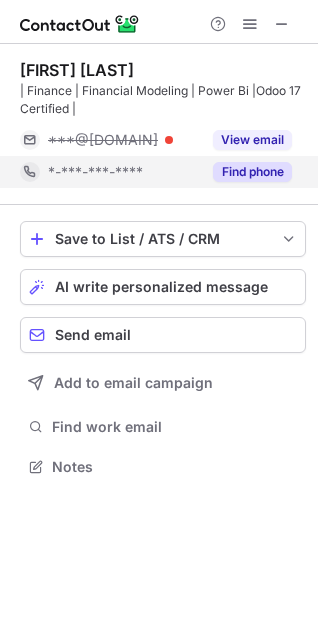 click on "Find phone" at bounding box center [252, 172] 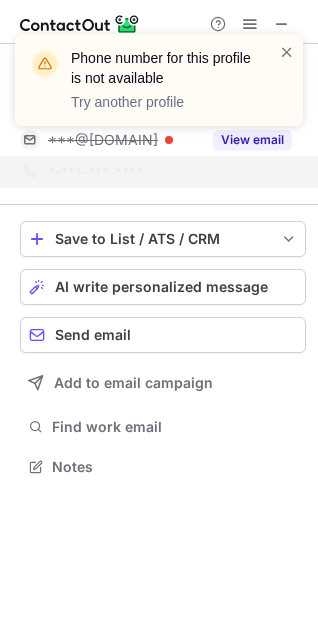 click on "Phone number for this profile is not available Try another profile" at bounding box center (159, 88) 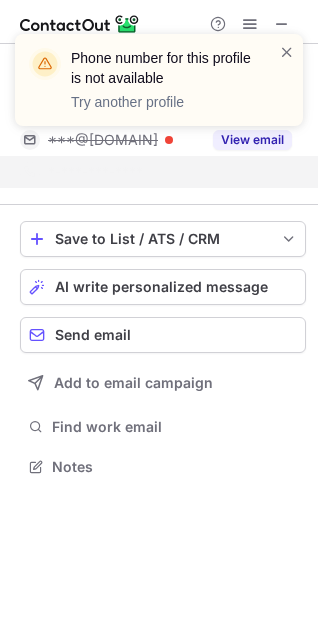 scroll, scrollTop: 420, scrollLeft: 318, axis: both 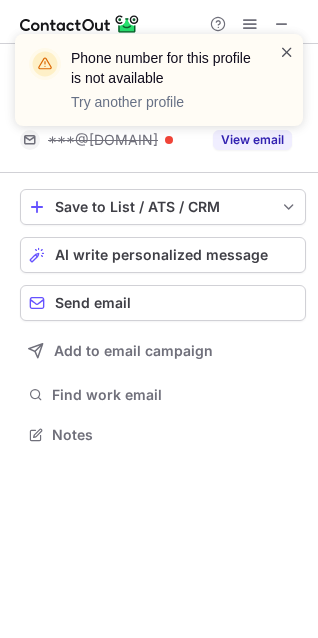 click at bounding box center [287, 52] 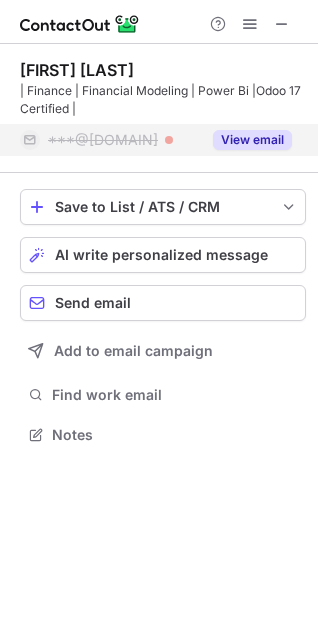 click on "View email" at bounding box center [252, 140] 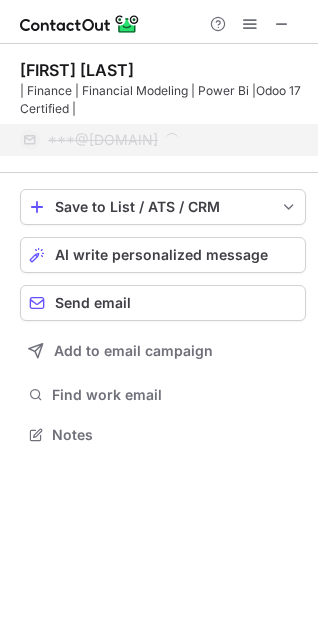 click on "***@[DOMAIN]" at bounding box center [170, 140] 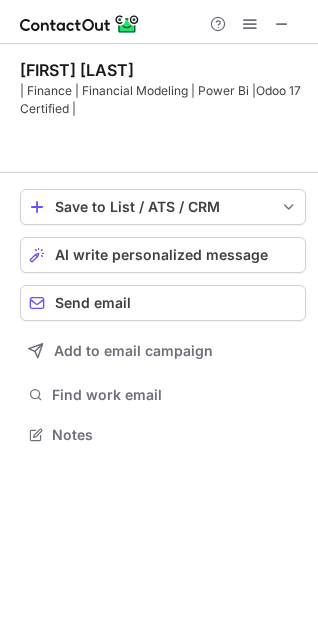 scroll, scrollTop: 388, scrollLeft: 318, axis: both 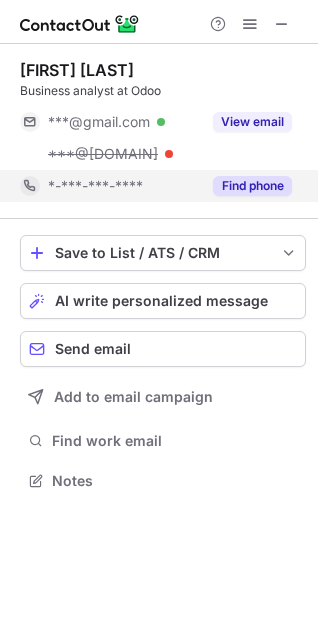 click on "Find phone" at bounding box center [252, 186] 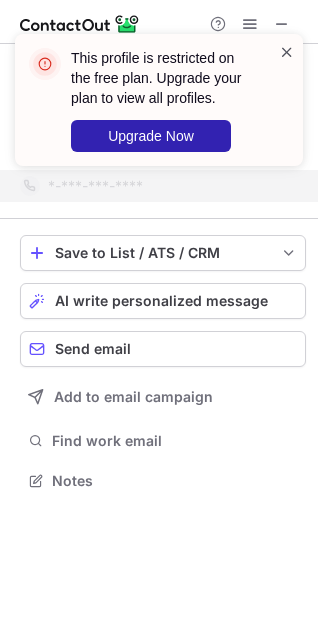 click at bounding box center [287, 52] 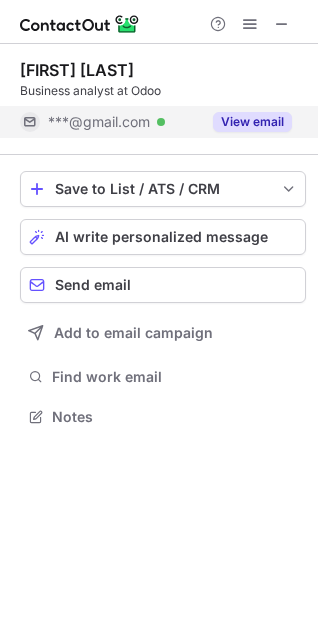scroll, scrollTop: 402, scrollLeft: 318, axis: both 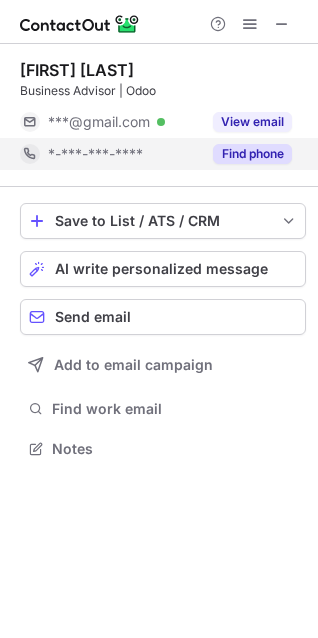 click on "Find phone" at bounding box center [252, 154] 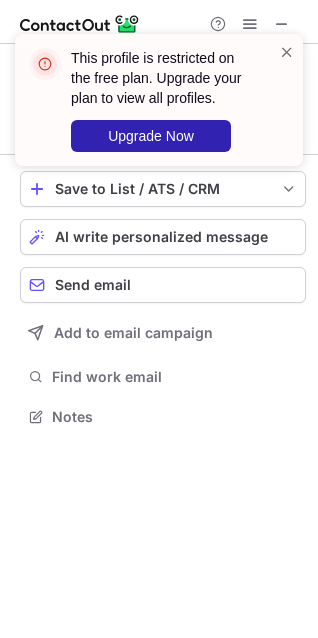 scroll, scrollTop: 402, scrollLeft: 318, axis: both 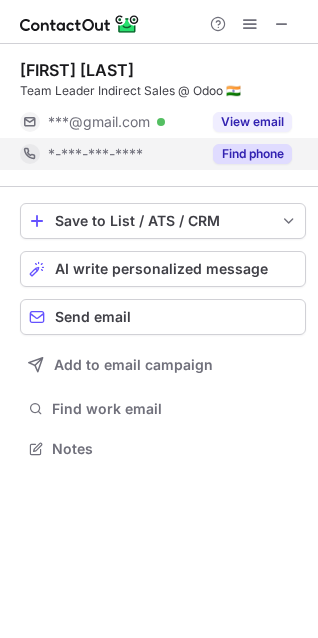 click on "Find phone" at bounding box center (246, 154) 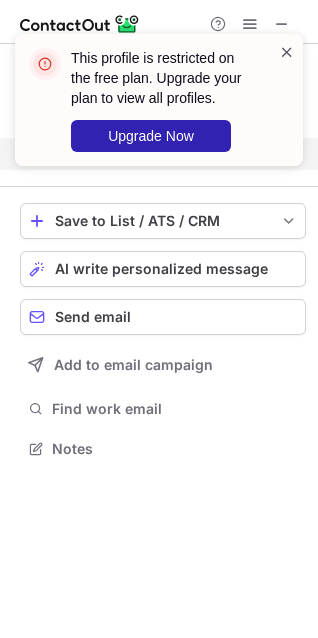 click at bounding box center (287, 52) 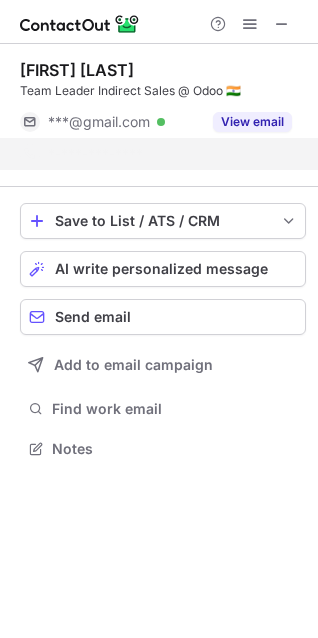 scroll, scrollTop: 402, scrollLeft: 318, axis: both 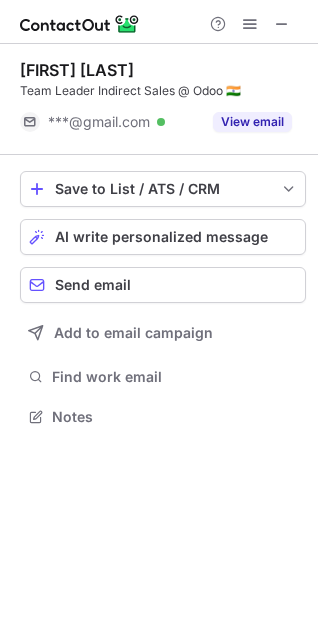 click on "View email" at bounding box center [252, 122] 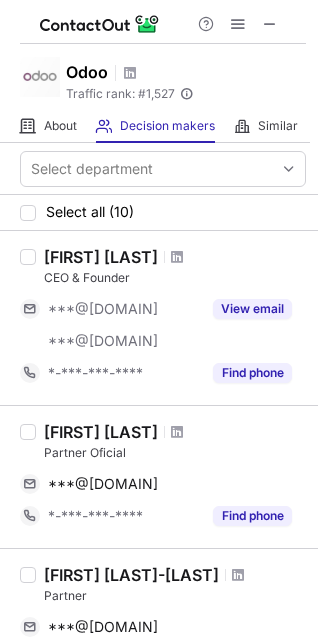 click on "[FIRST] [LAST]" at bounding box center [175, 257] 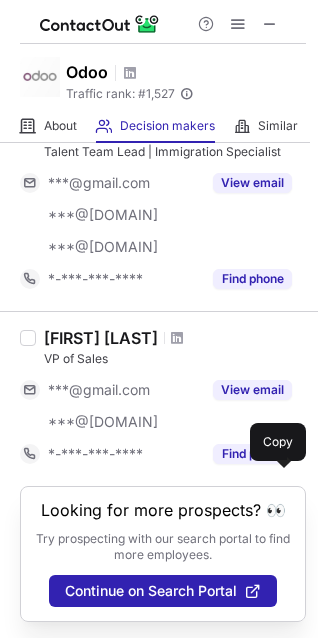 scroll, scrollTop: 1573, scrollLeft: 0, axis: vertical 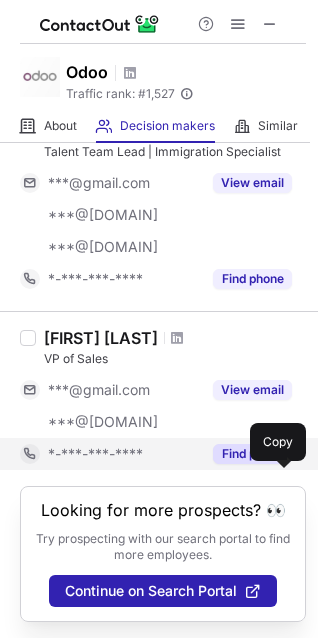 click on "Find phone" at bounding box center (252, 454) 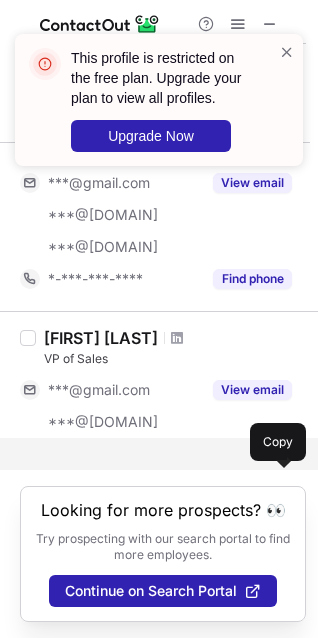 scroll, scrollTop: 1541, scrollLeft: 0, axis: vertical 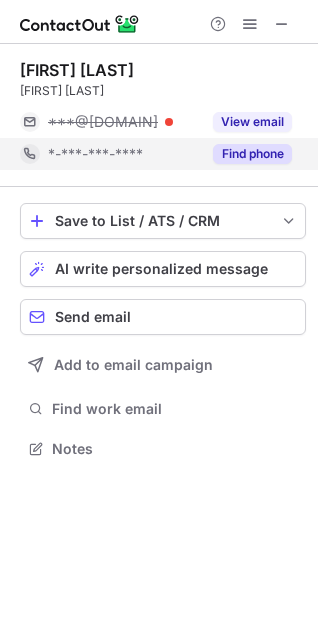 click on "Find phone" at bounding box center [252, 154] 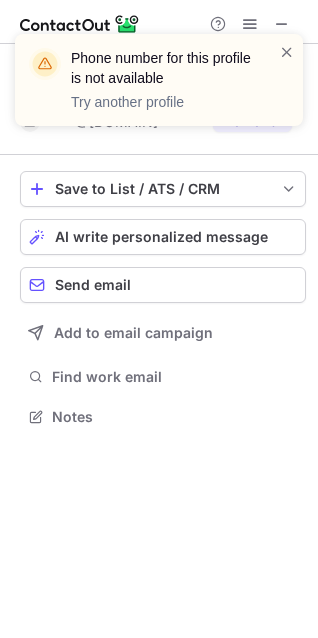 scroll, scrollTop: 420, scrollLeft: 318, axis: both 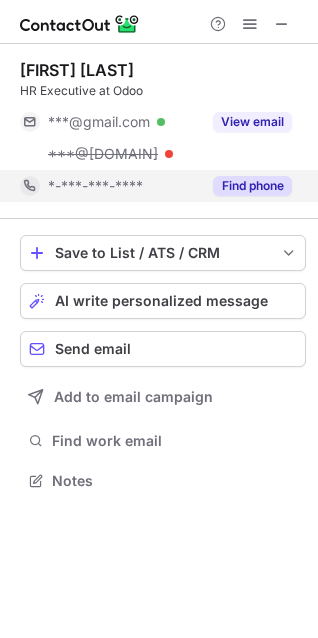 click on "Find phone" at bounding box center [252, 186] 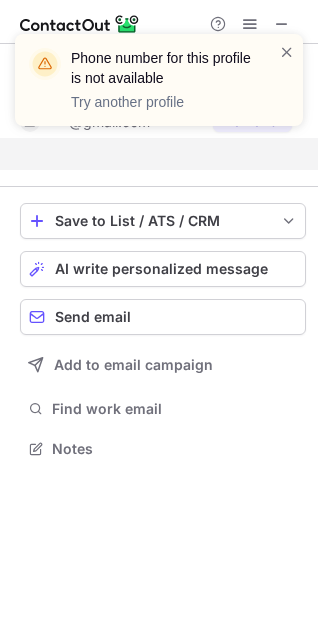 scroll, scrollTop: 402, scrollLeft: 318, axis: both 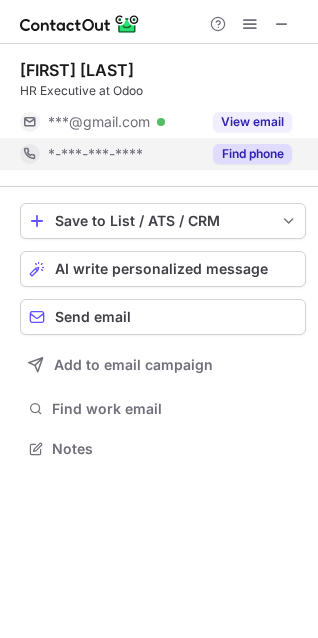 click on "Find phone" at bounding box center (252, 154) 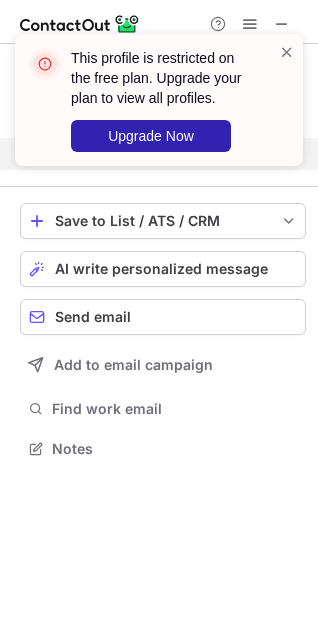 scroll, scrollTop: 402, scrollLeft: 318, axis: both 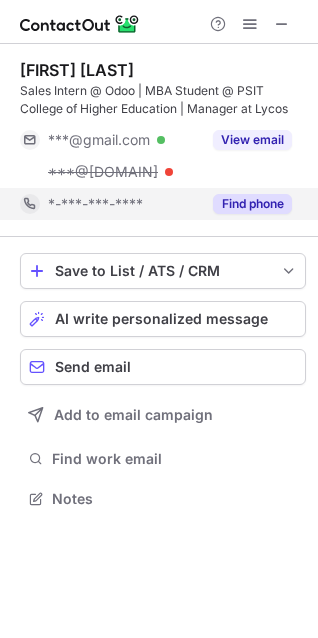 click on "Find phone" at bounding box center (252, 204) 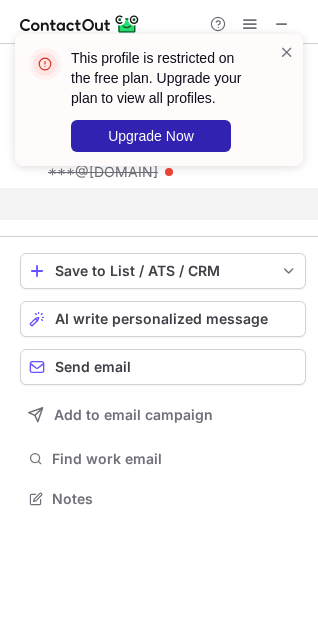 scroll, scrollTop: 452, scrollLeft: 318, axis: both 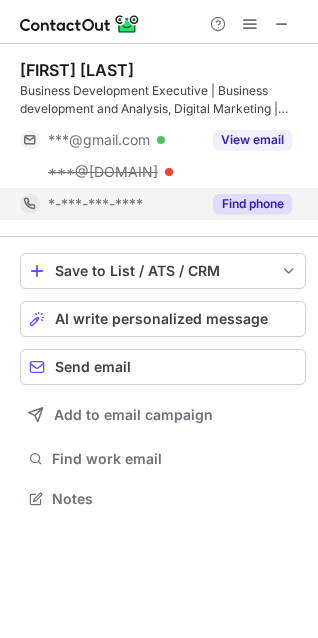 click on "Find phone" at bounding box center [252, 204] 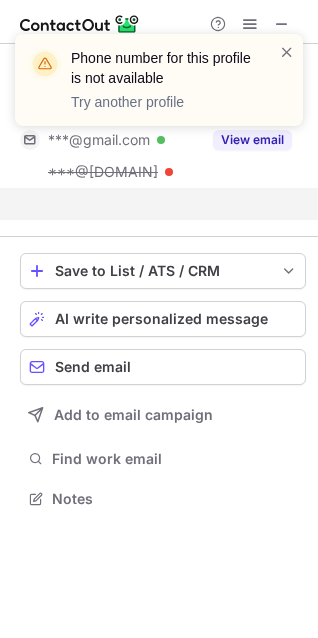 scroll, scrollTop: 452, scrollLeft: 318, axis: both 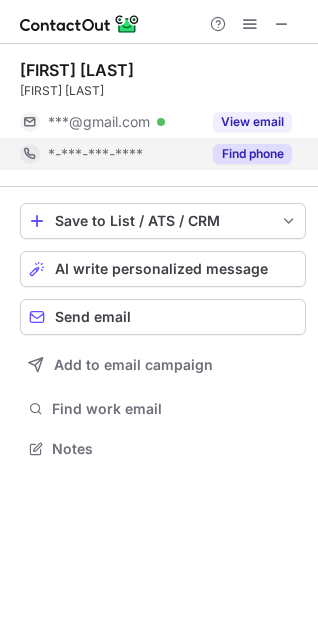 click on "Find phone" at bounding box center (252, 154) 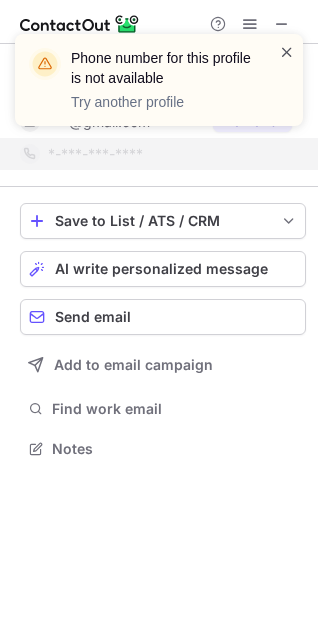 click at bounding box center (287, 52) 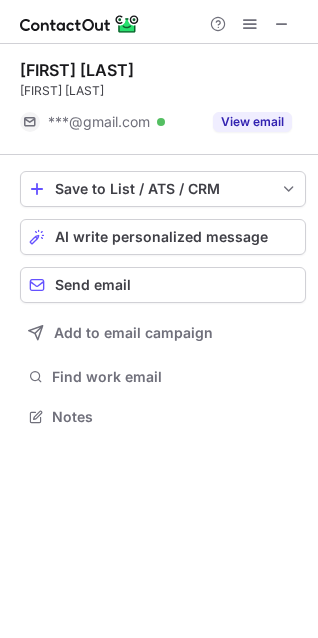 scroll, scrollTop: 402, scrollLeft: 318, axis: both 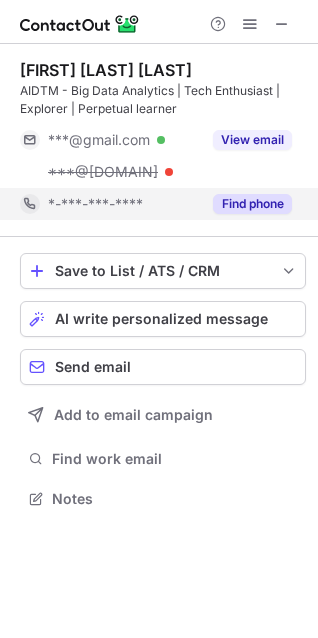 click on "Find phone" at bounding box center [252, 204] 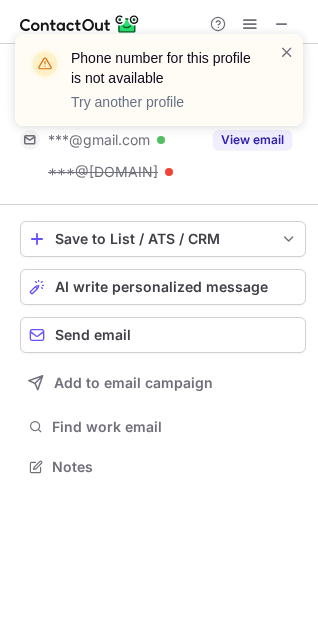 scroll, scrollTop: 452, scrollLeft: 318, axis: both 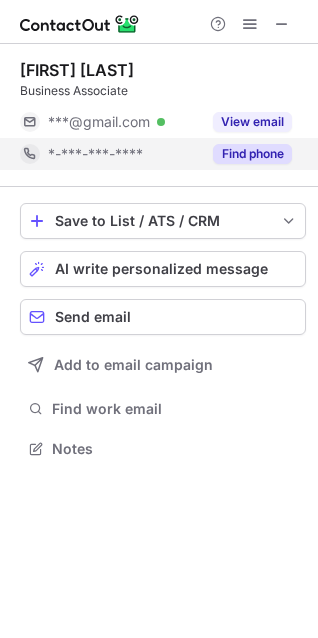 click on "Find phone" at bounding box center [252, 154] 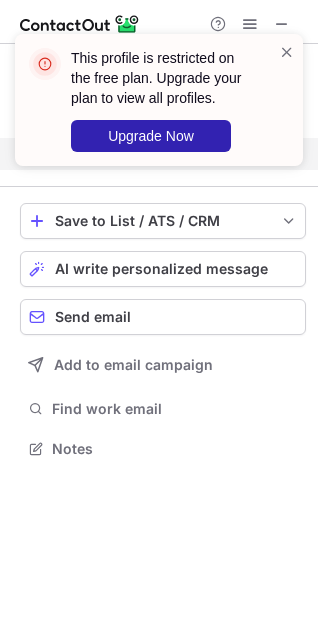 scroll, scrollTop: 402, scrollLeft: 318, axis: both 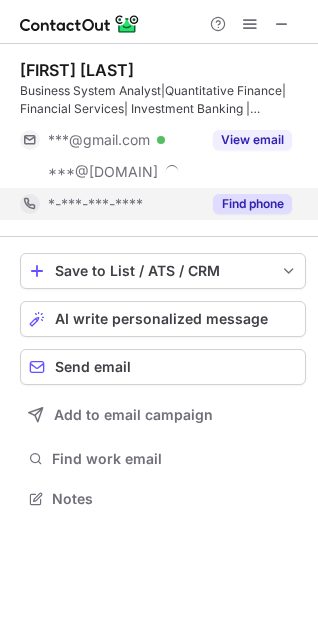 click on "Find phone" at bounding box center (252, 204) 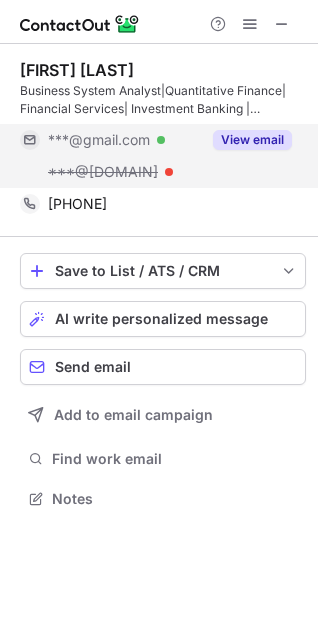 click on "View email" at bounding box center (252, 140) 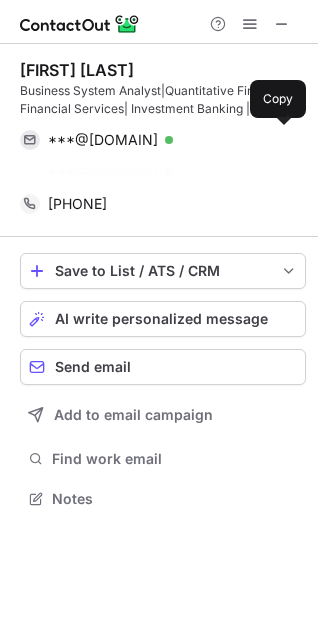 scroll, scrollTop: 452, scrollLeft: 318, axis: both 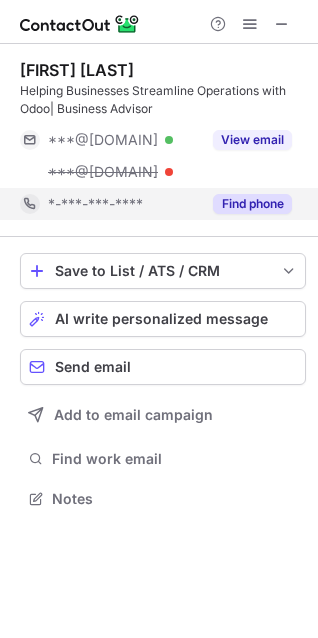 click on "Find phone" at bounding box center (252, 204) 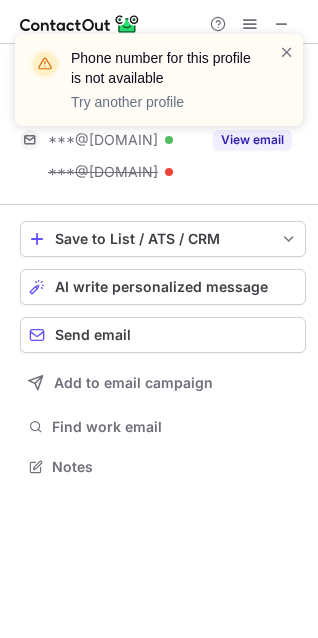 scroll, scrollTop: 452, scrollLeft: 318, axis: both 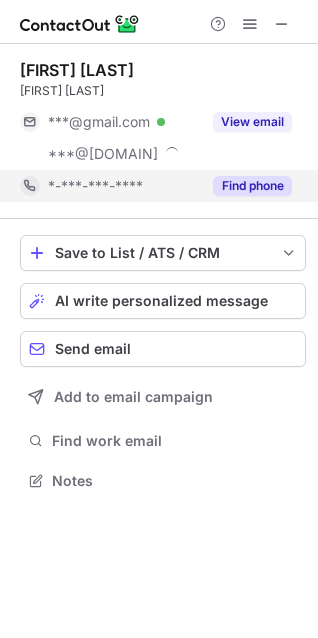 click on "Find phone" at bounding box center [252, 186] 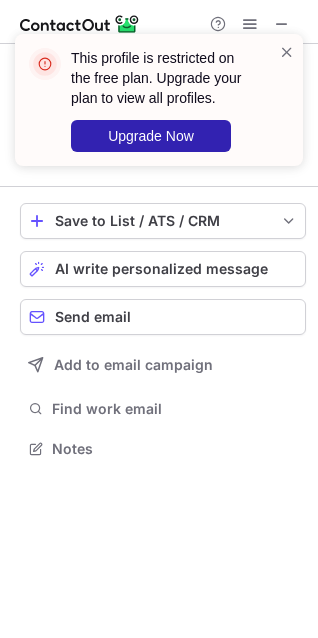scroll, scrollTop: 434, scrollLeft: 318, axis: both 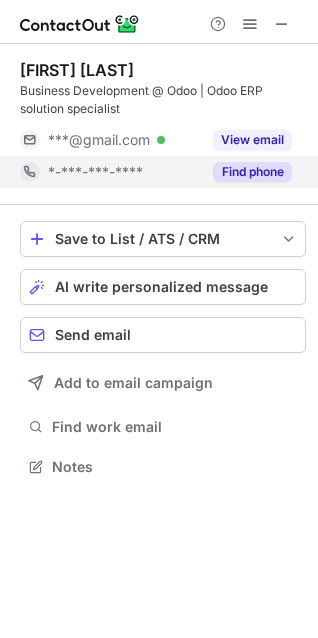 click on "Find phone" at bounding box center [252, 172] 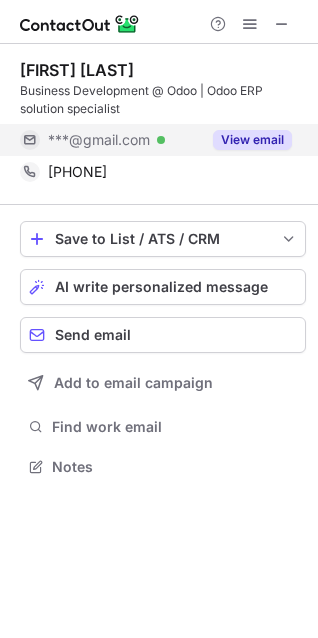click on "View email" at bounding box center (252, 140) 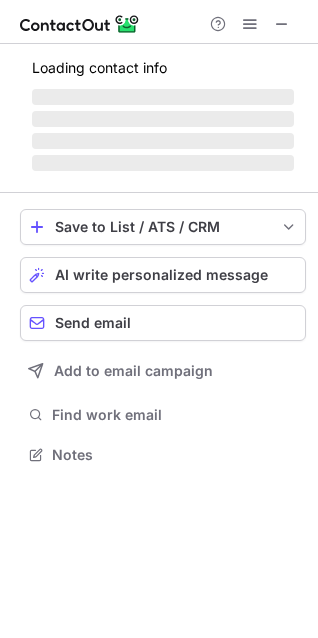 scroll, scrollTop: 10, scrollLeft: 9, axis: both 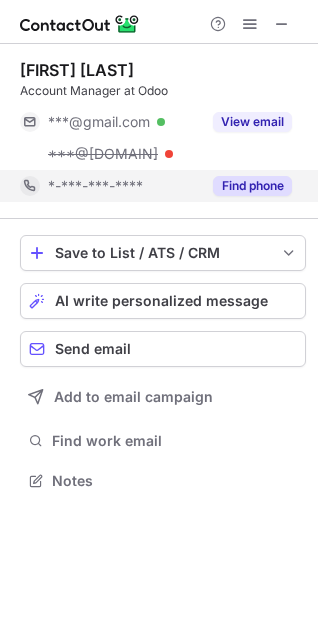 click on "Find phone" at bounding box center [252, 186] 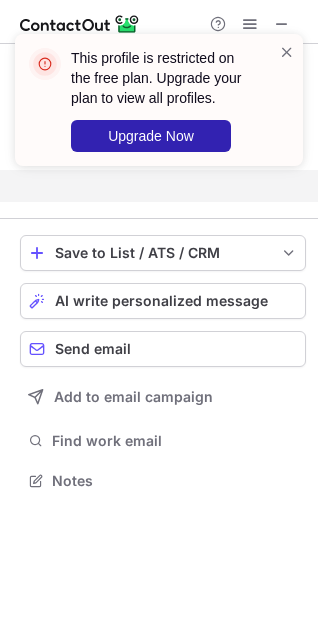 scroll, scrollTop: 434, scrollLeft: 318, axis: both 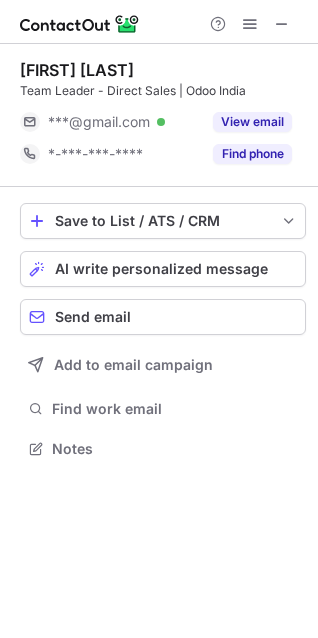 click on "Find phone" at bounding box center [252, 154] 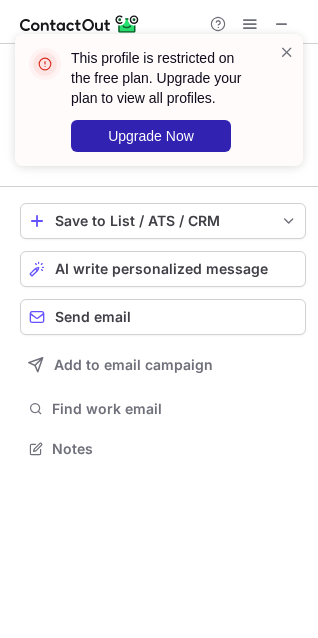 scroll, scrollTop: 402, scrollLeft: 318, axis: both 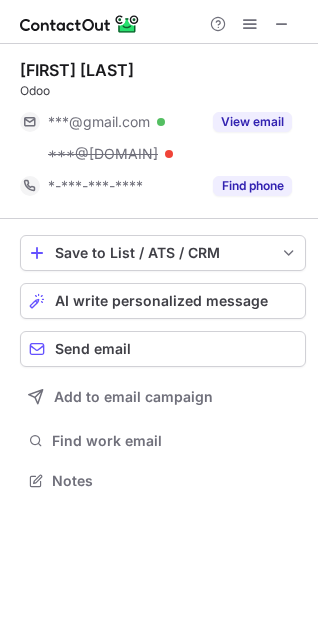 click on "Find phone" at bounding box center [252, 186] 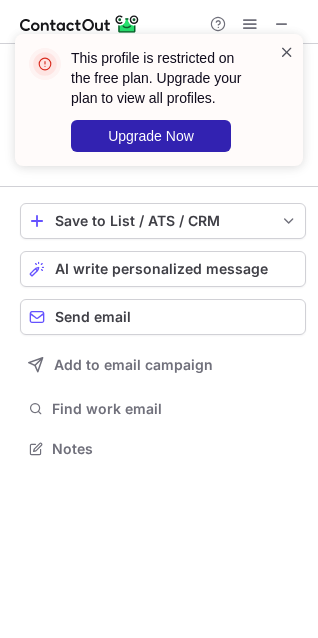 scroll, scrollTop: 434, scrollLeft: 318, axis: both 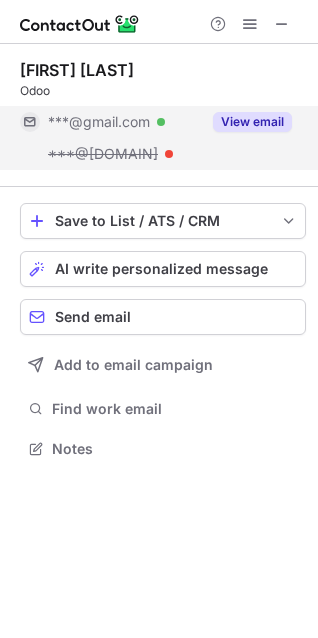 click on "View email" at bounding box center [252, 122] 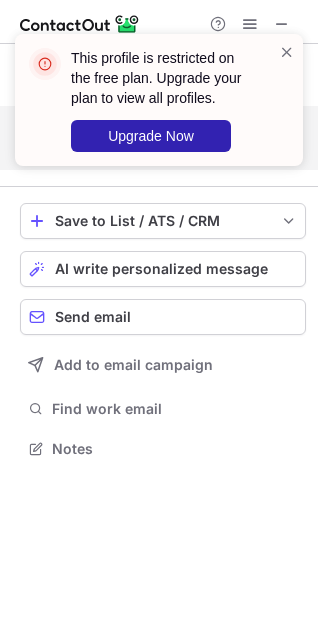 scroll, scrollTop: 402, scrollLeft: 318, axis: both 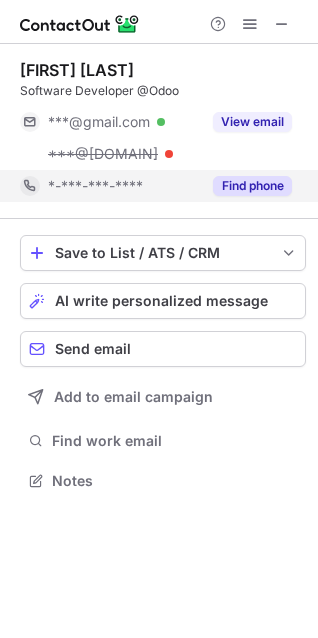 click on "Find phone" at bounding box center [252, 186] 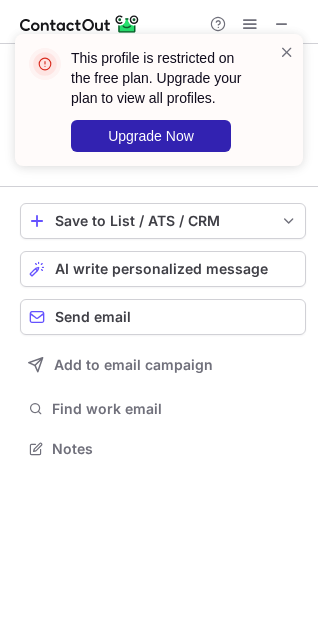 scroll, scrollTop: 402, scrollLeft: 318, axis: both 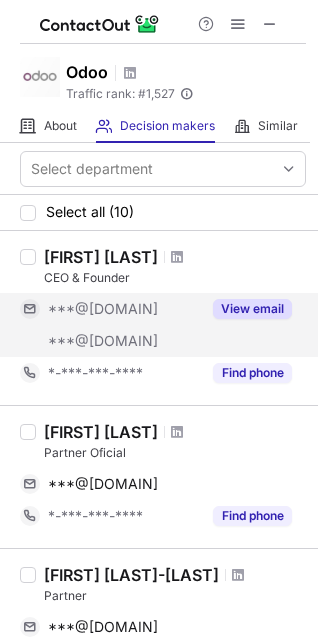 click on "View email" at bounding box center (252, 309) 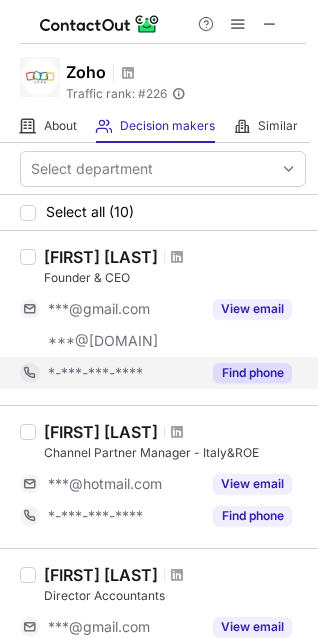 click on "Find phone" at bounding box center (252, 373) 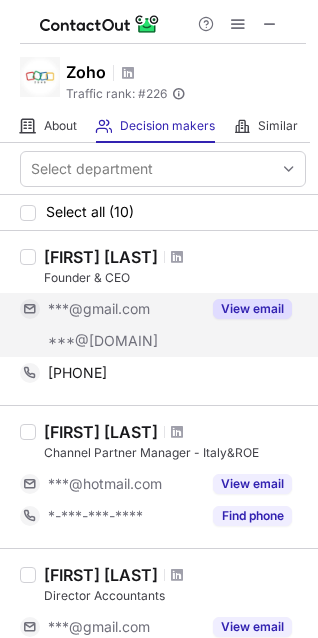 click on "View email" at bounding box center (252, 309) 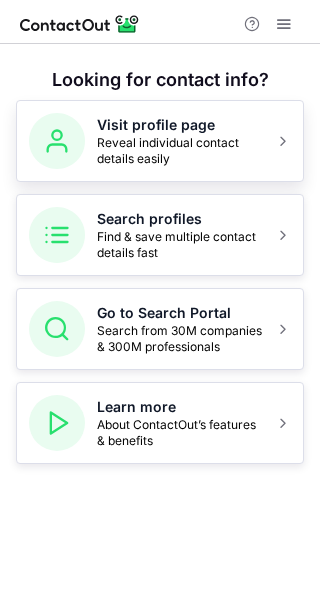 scroll, scrollTop: 0, scrollLeft: 0, axis: both 